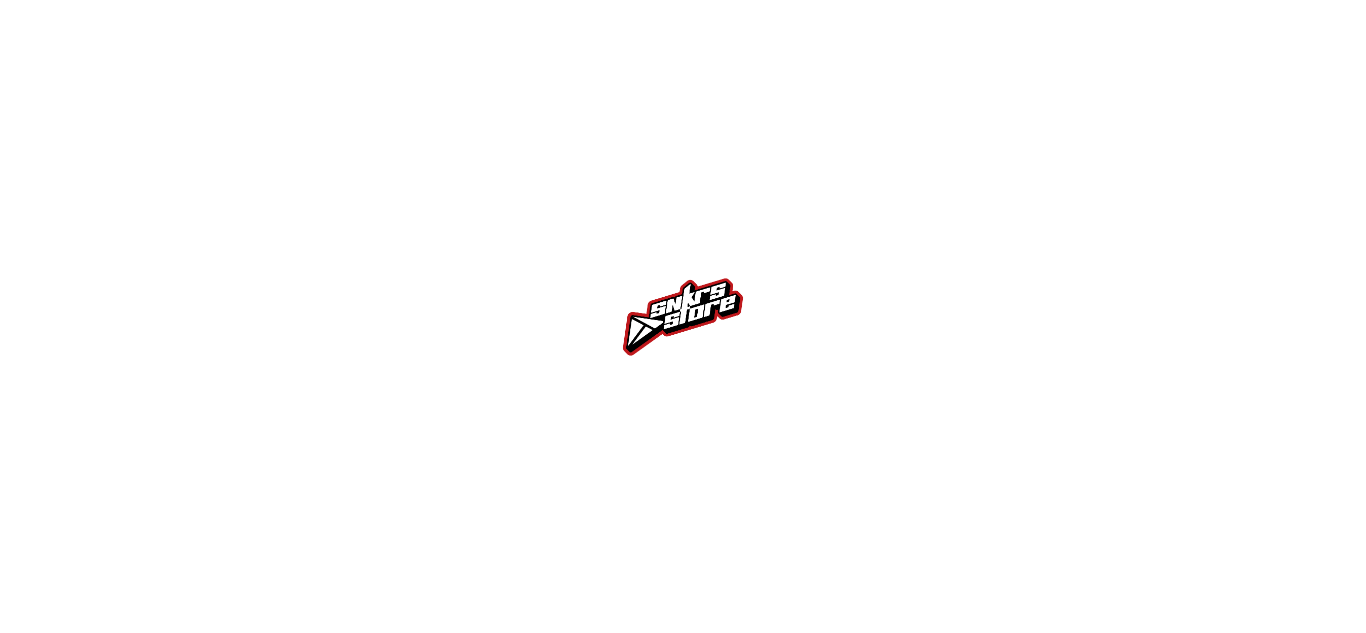 scroll, scrollTop: 0, scrollLeft: 0, axis: both 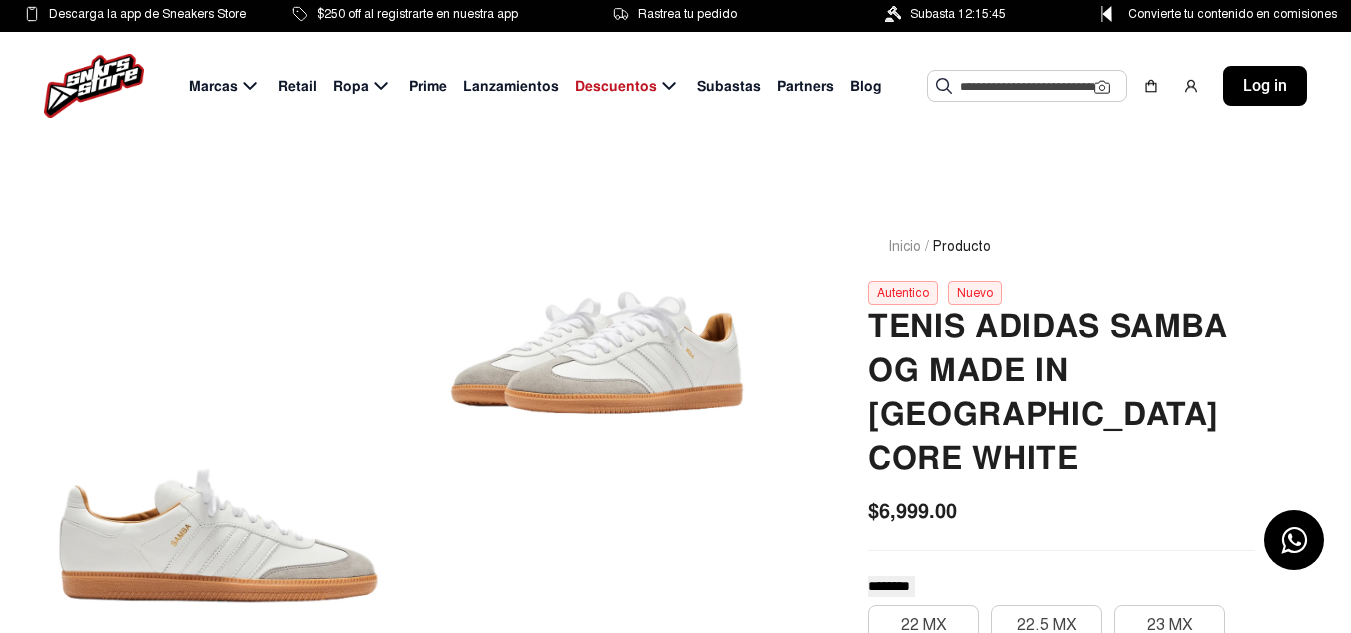 click on "Convierte tu contenido en comisiones" 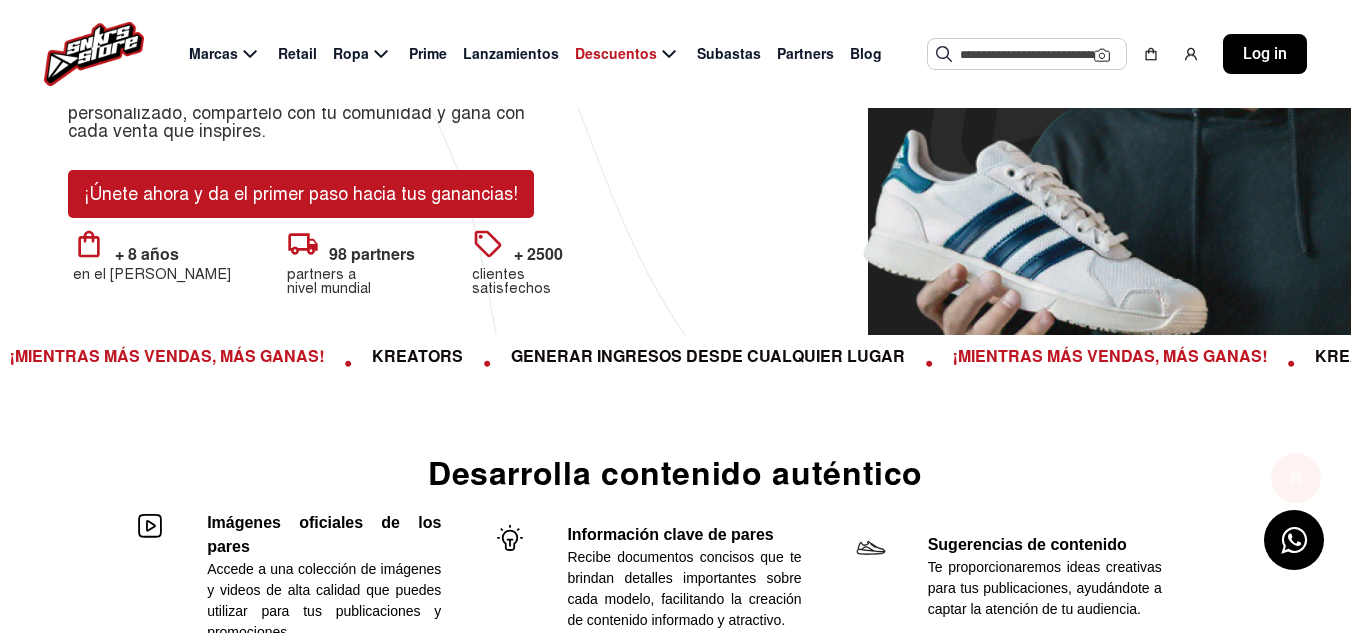 scroll, scrollTop: 43, scrollLeft: 0, axis: vertical 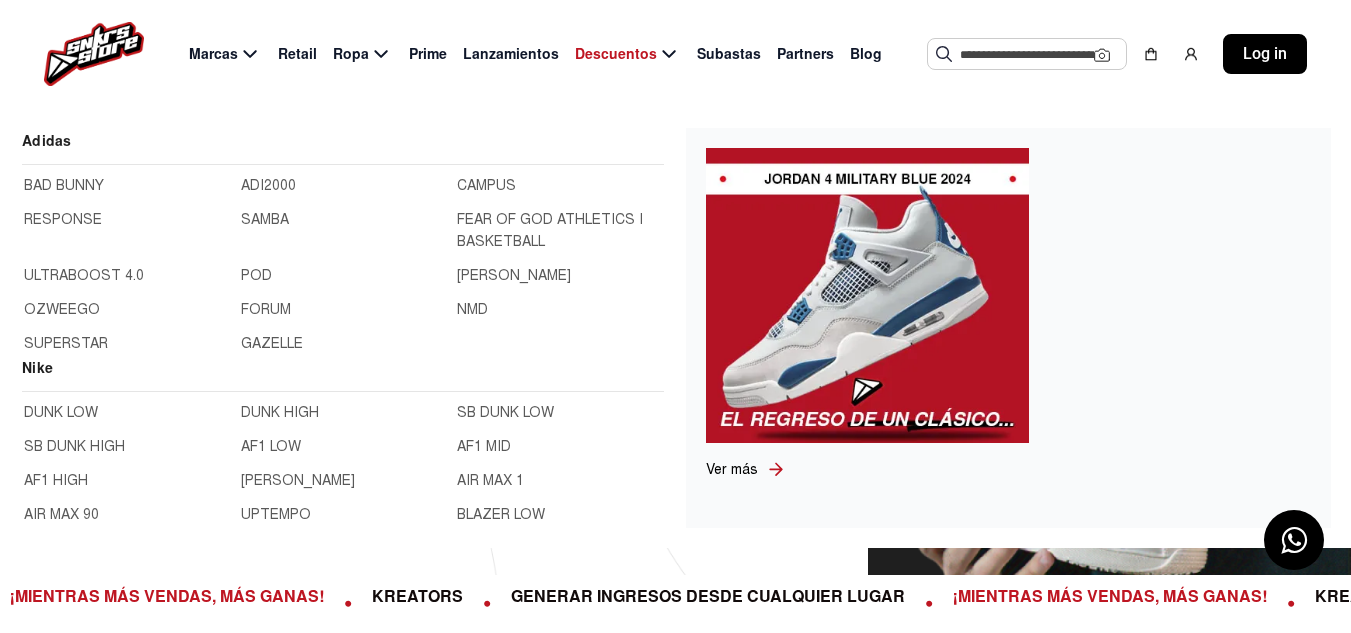 click 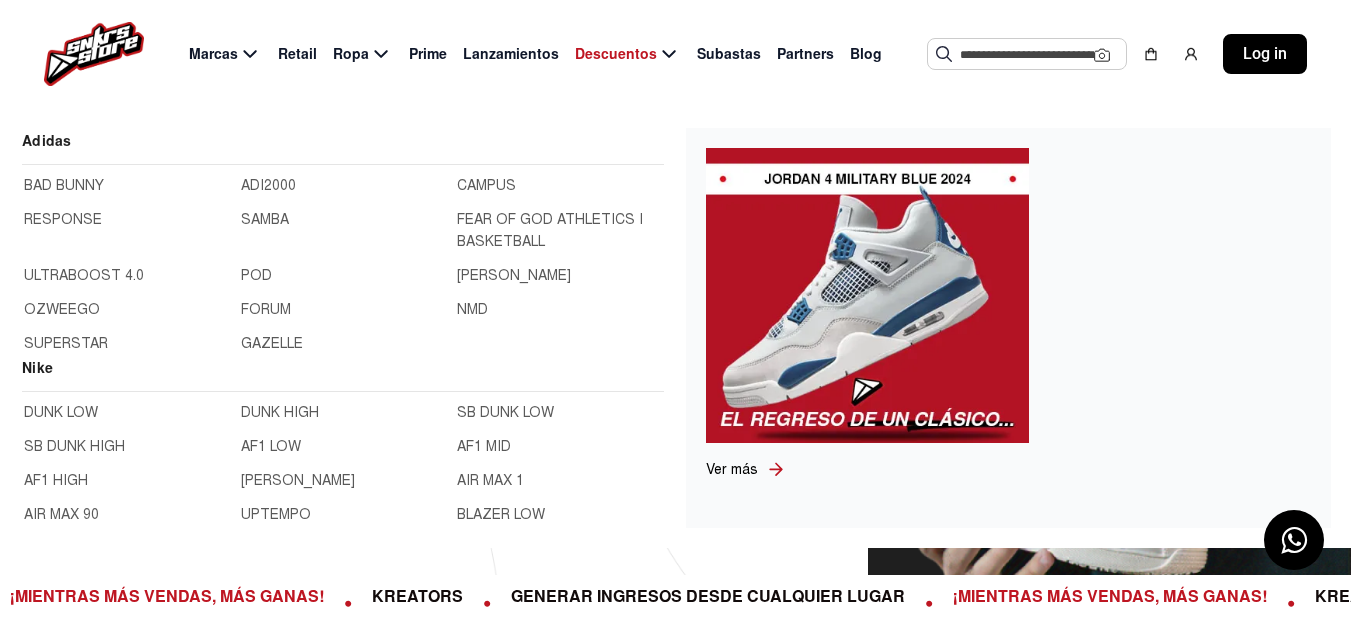 click on "SAMBA" 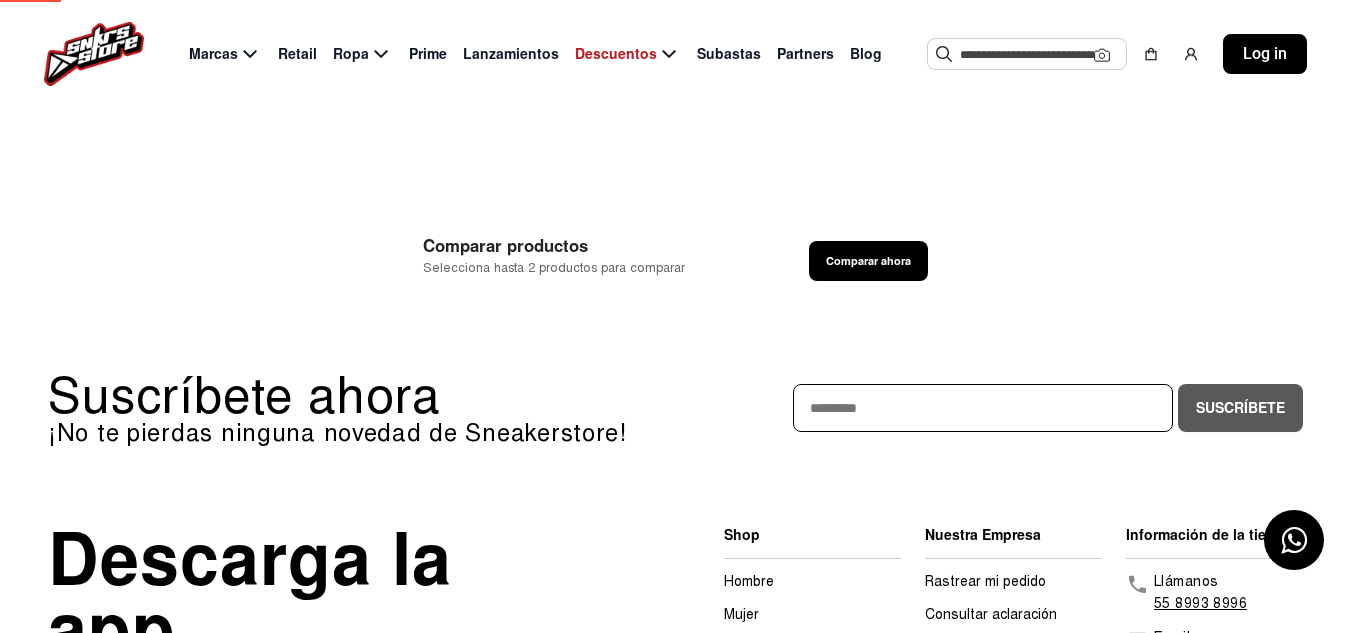 scroll, scrollTop: 0, scrollLeft: 0, axis: both 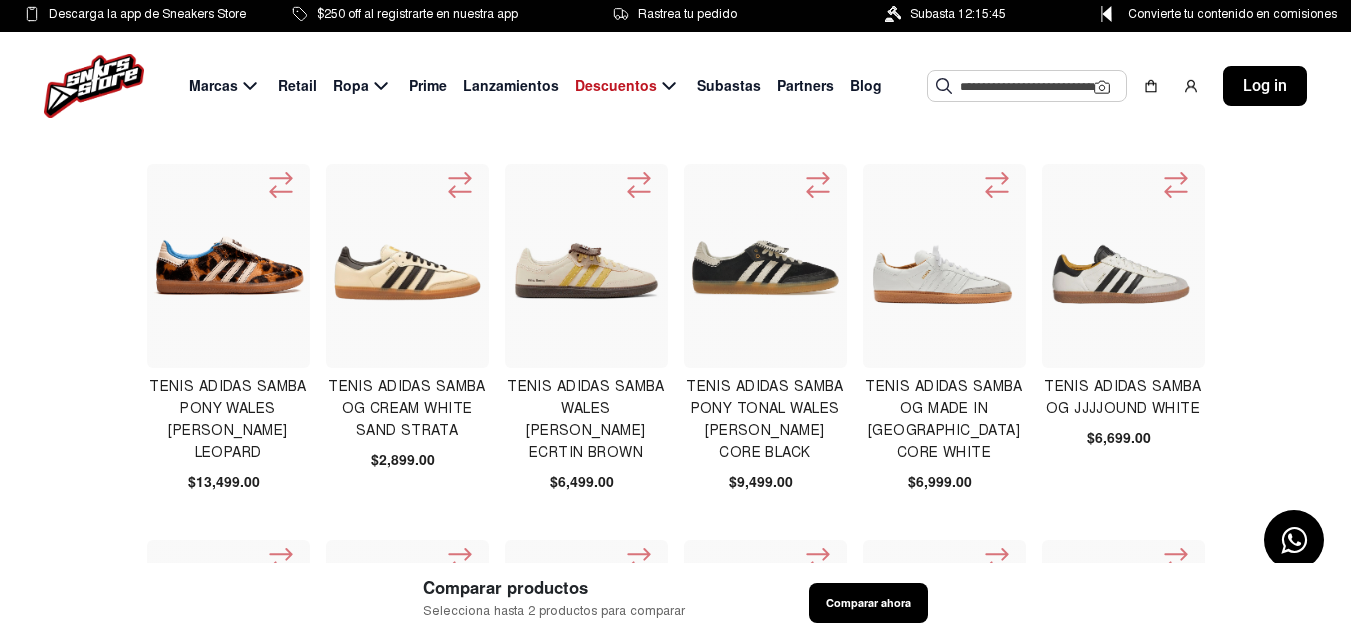 click 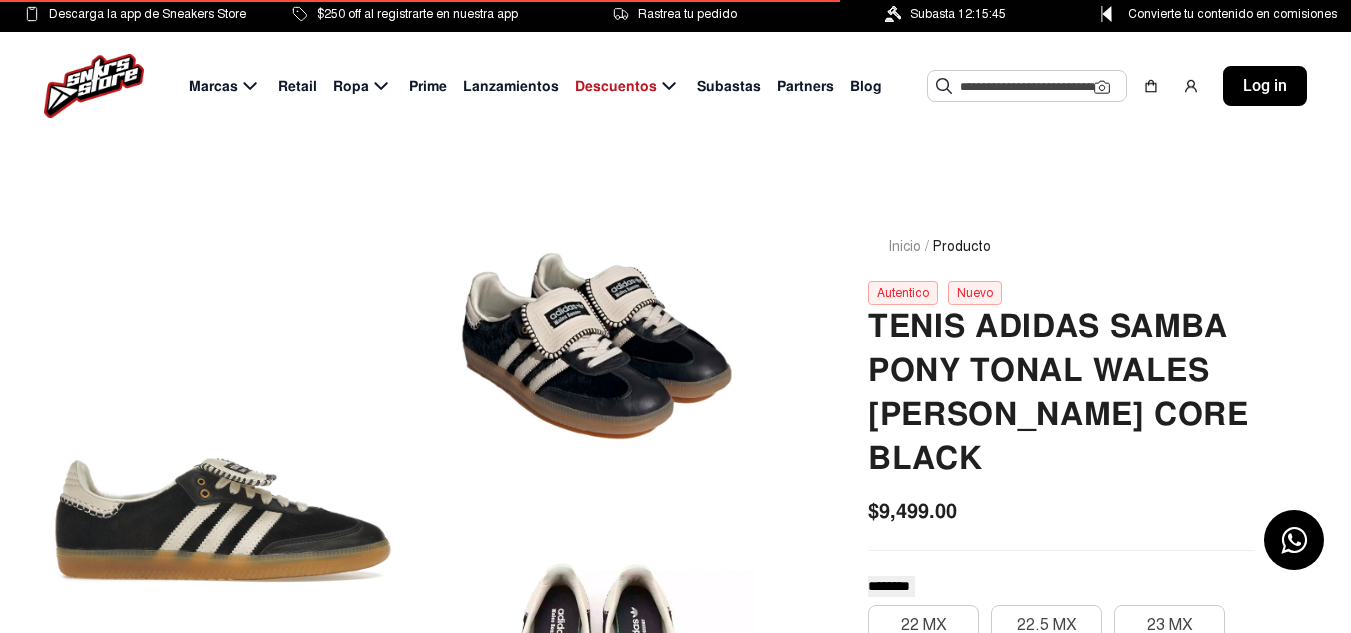 scroll, scrollTop: 0, scrollLeft: 0, axis: both 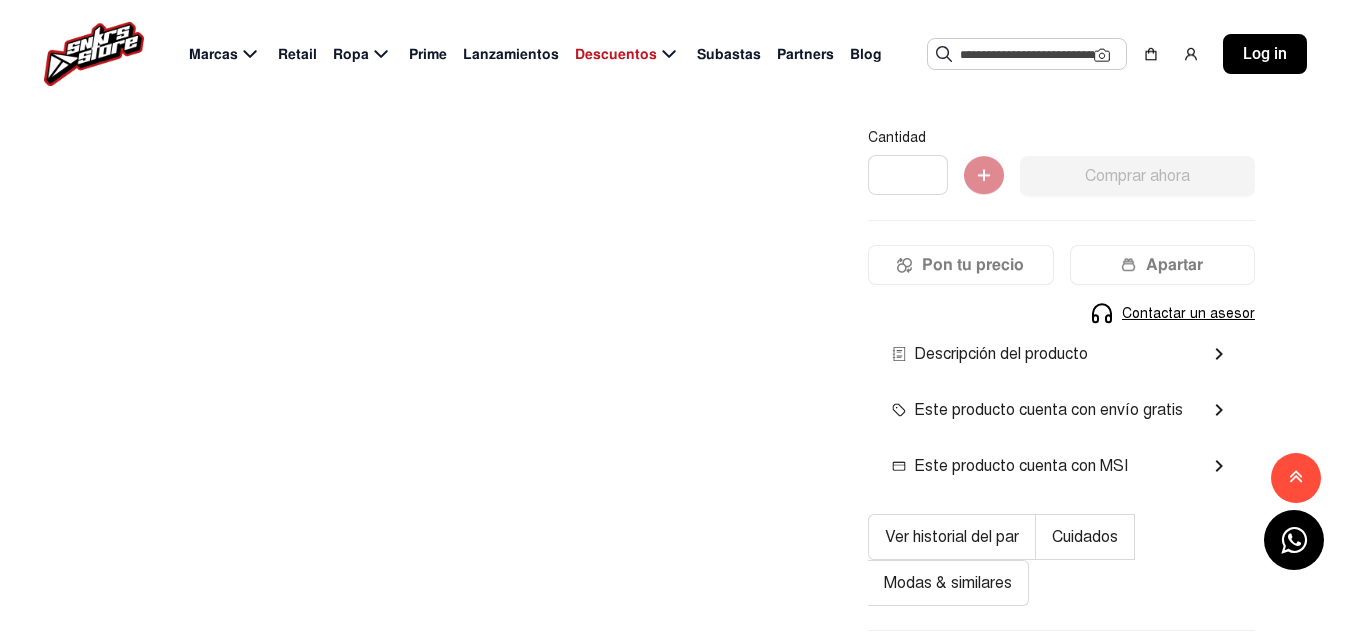 click on "Contactar un asesor" 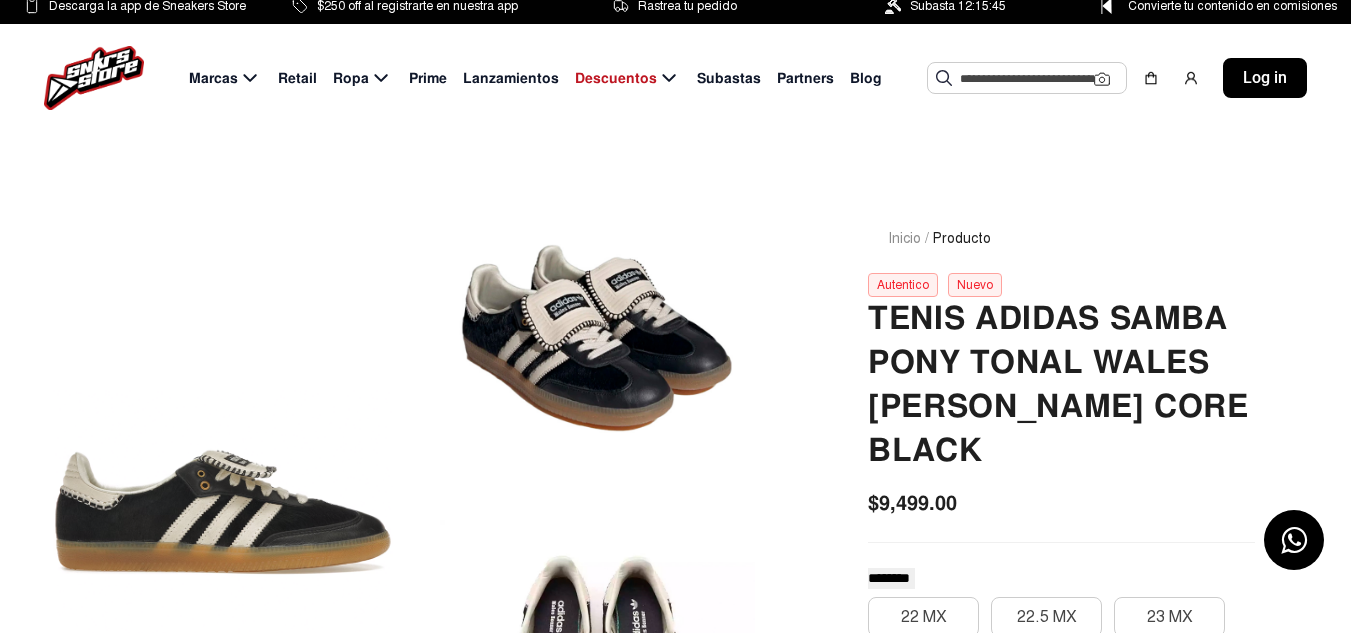 scroll, scrollTop: 0, scrollLeft: 0, axis: both 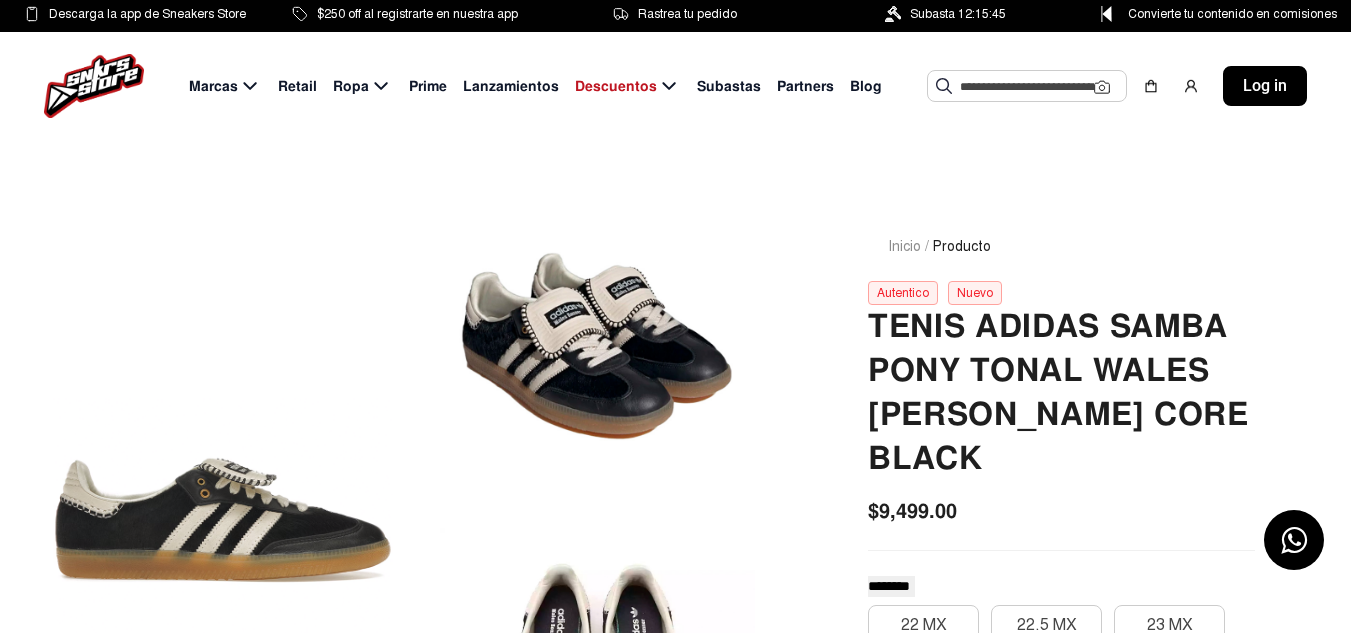 click on "Subastas" 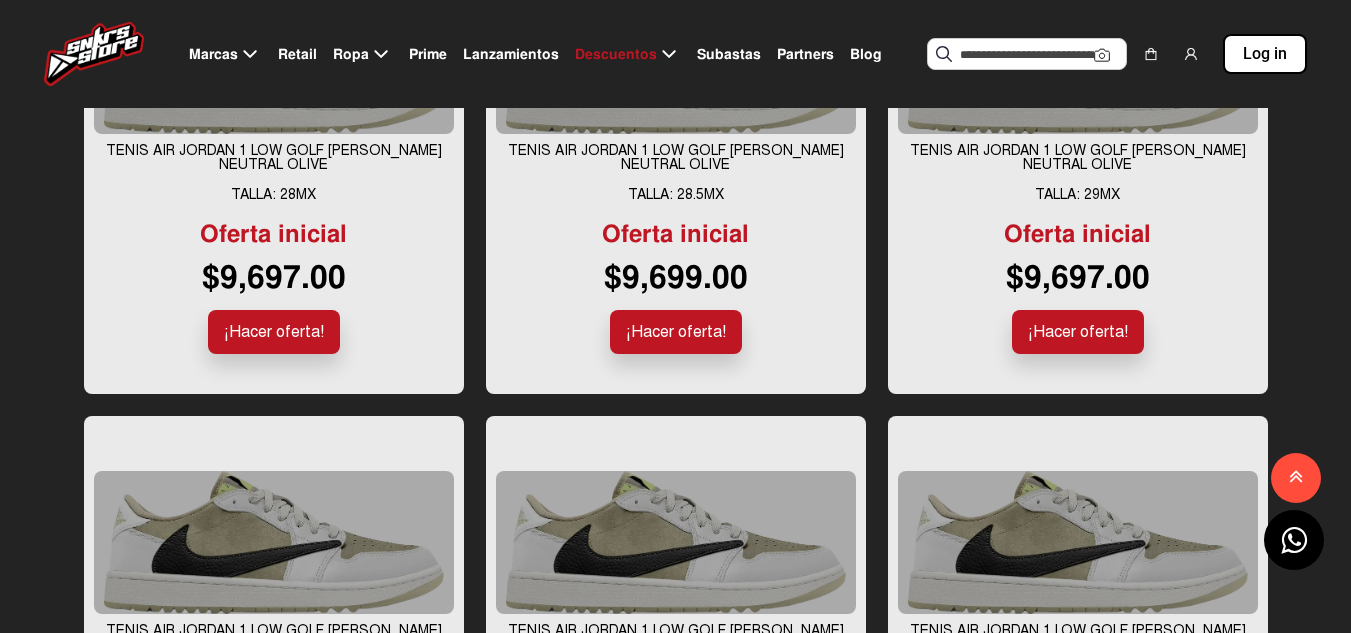 scroll, scrollTop: 1344, scrollLeft: 0, axis: vertical 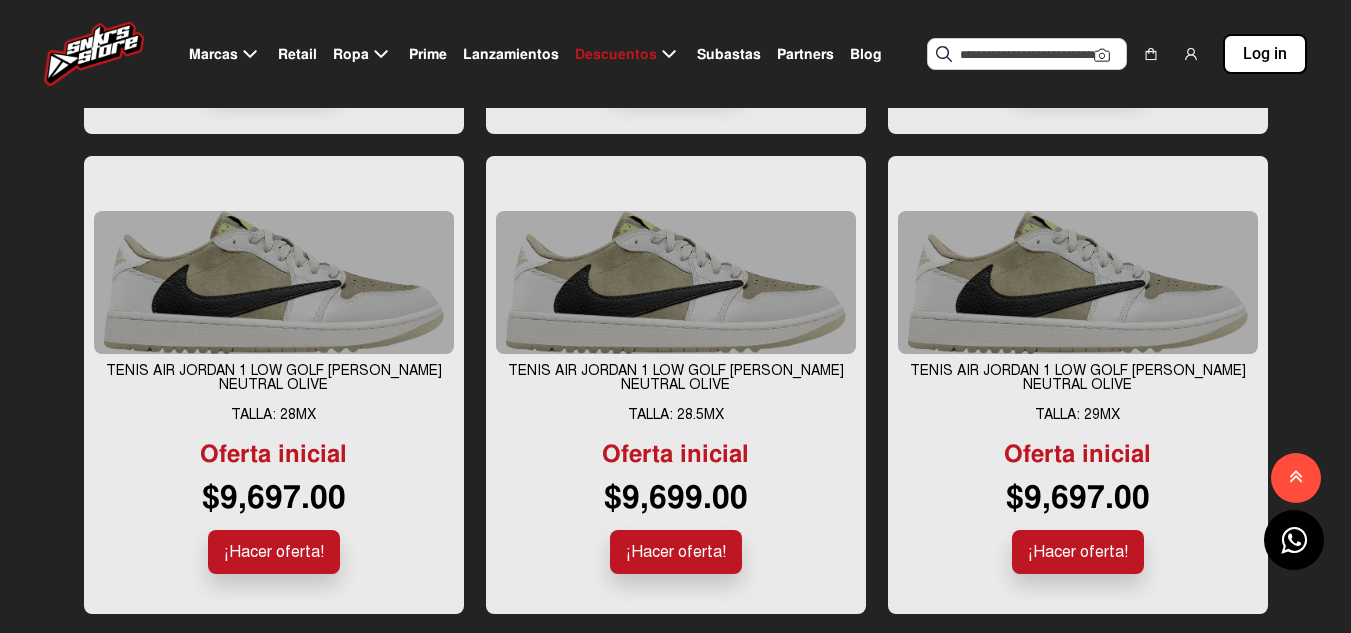 click on "Retail" 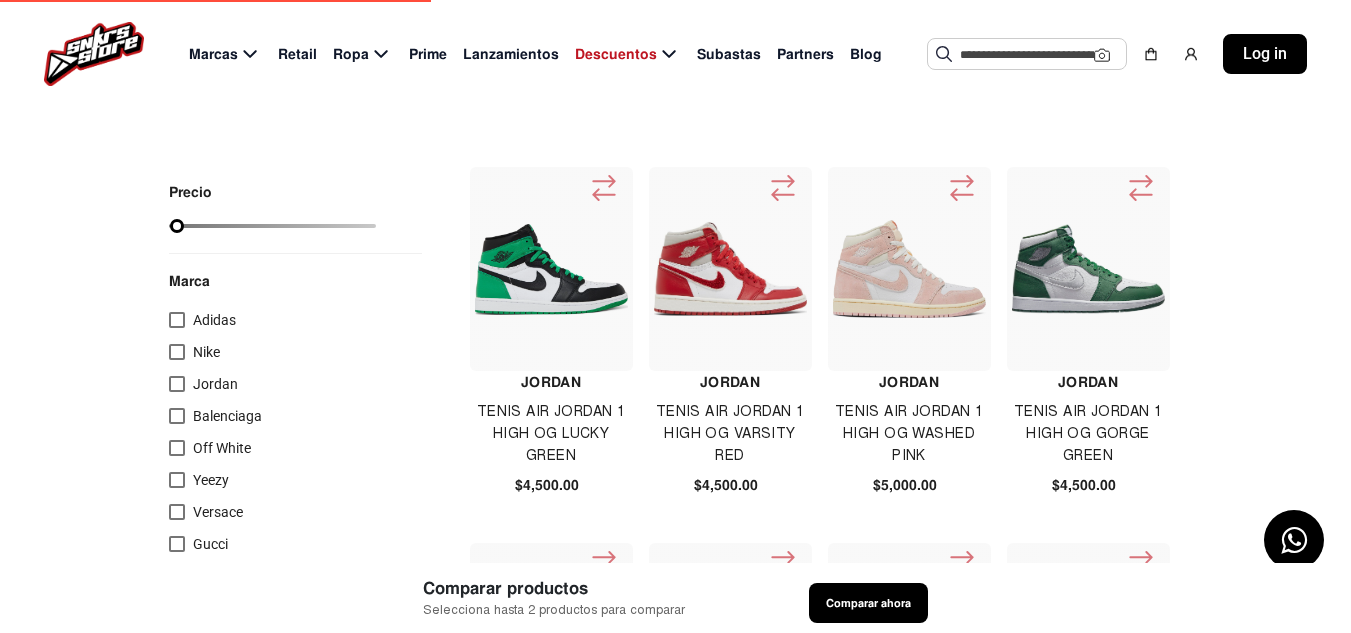 scroll, scrollTop: 100, scrollLeft: 0, axis: vertical 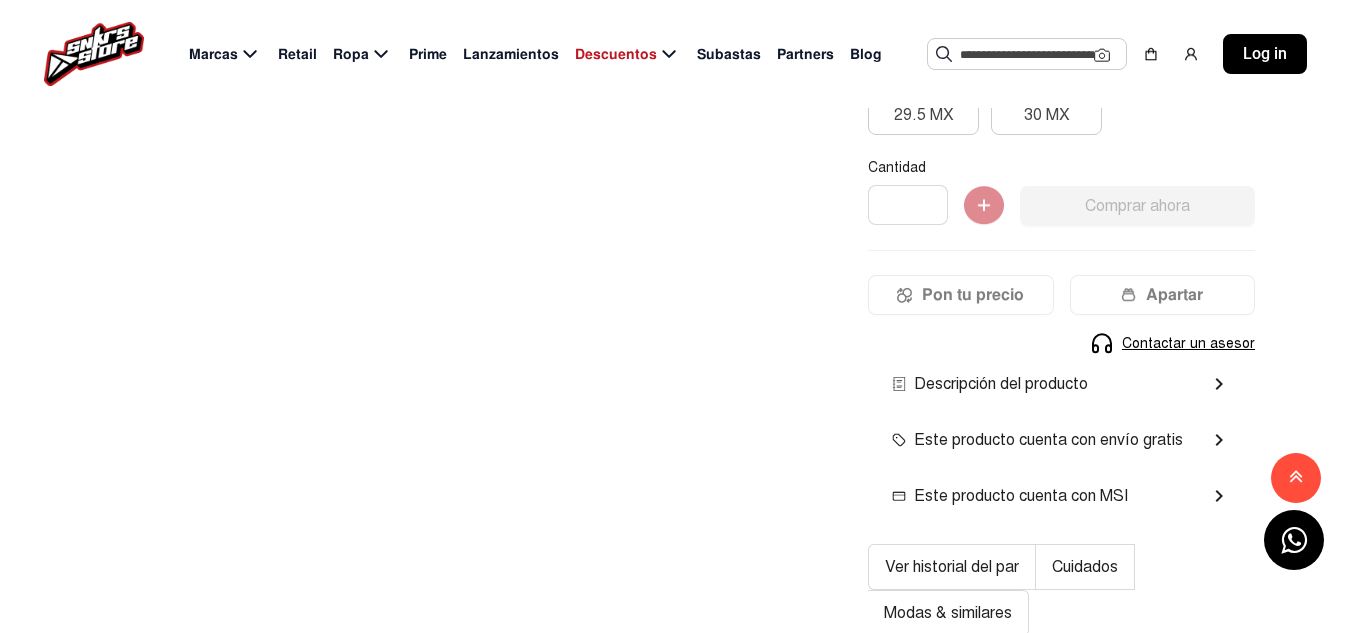 click on "Este producto cuenta con MSI  chevron_right" 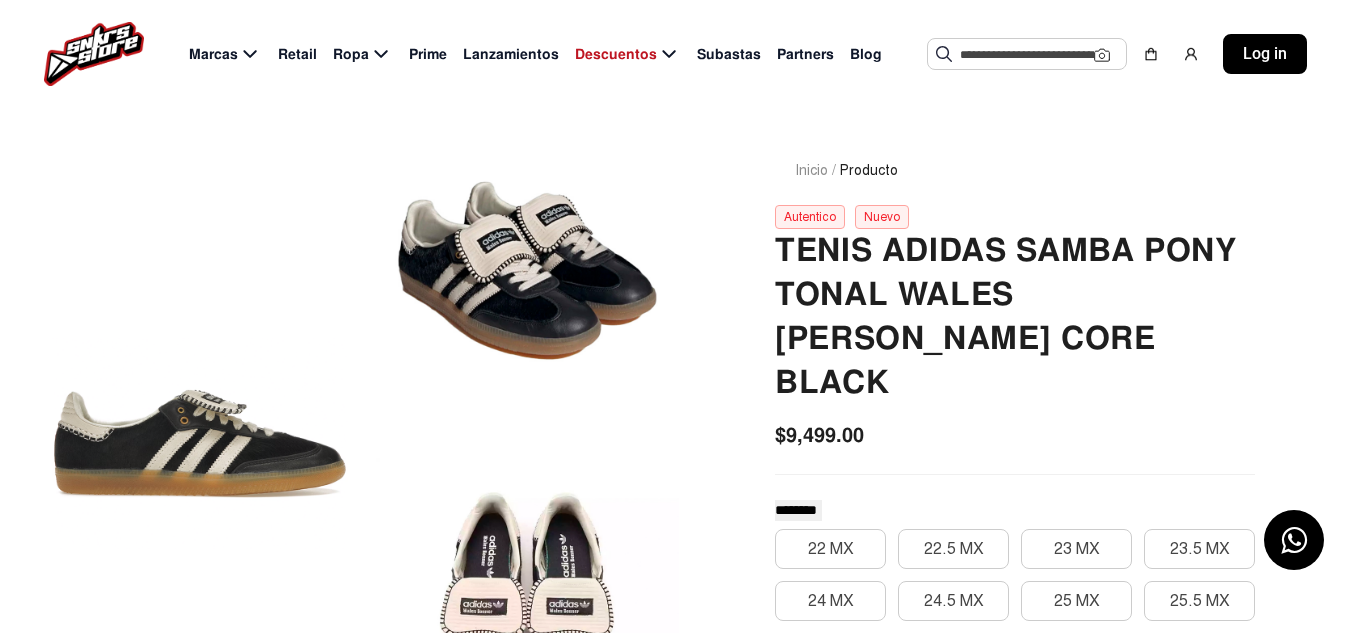 scroll, scrollTop: 70, scrollLeft: 0, axis: vertical 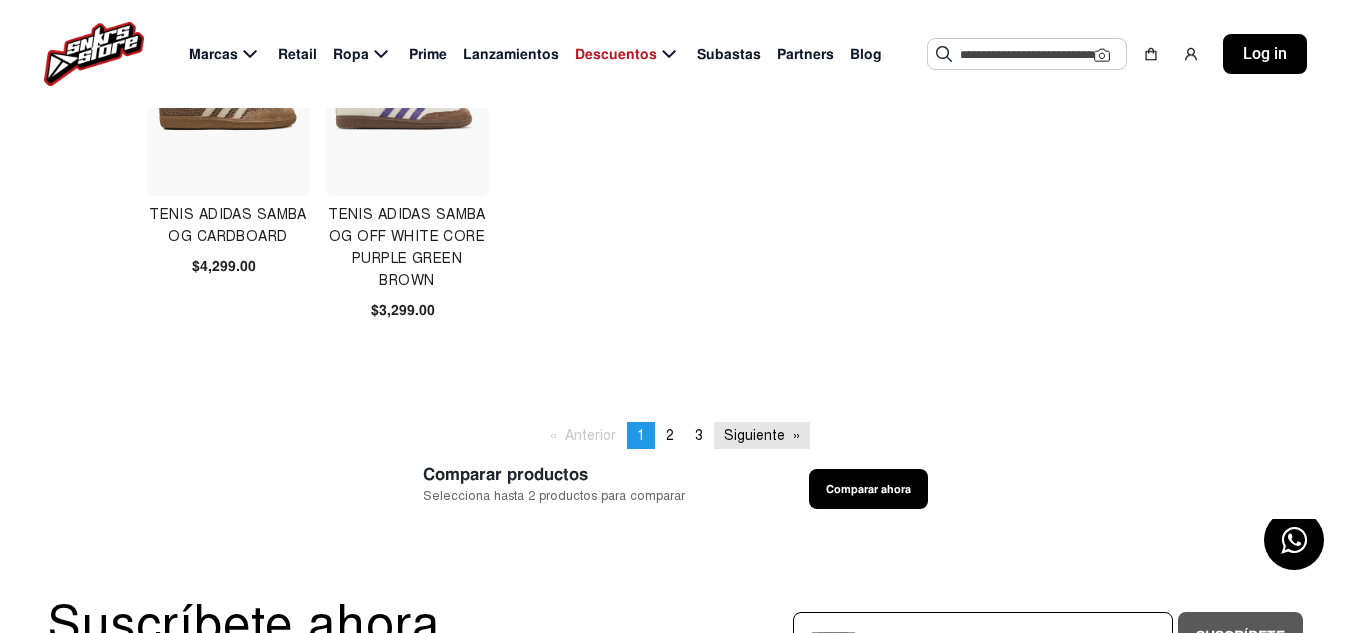 click on "Siguiente  page" 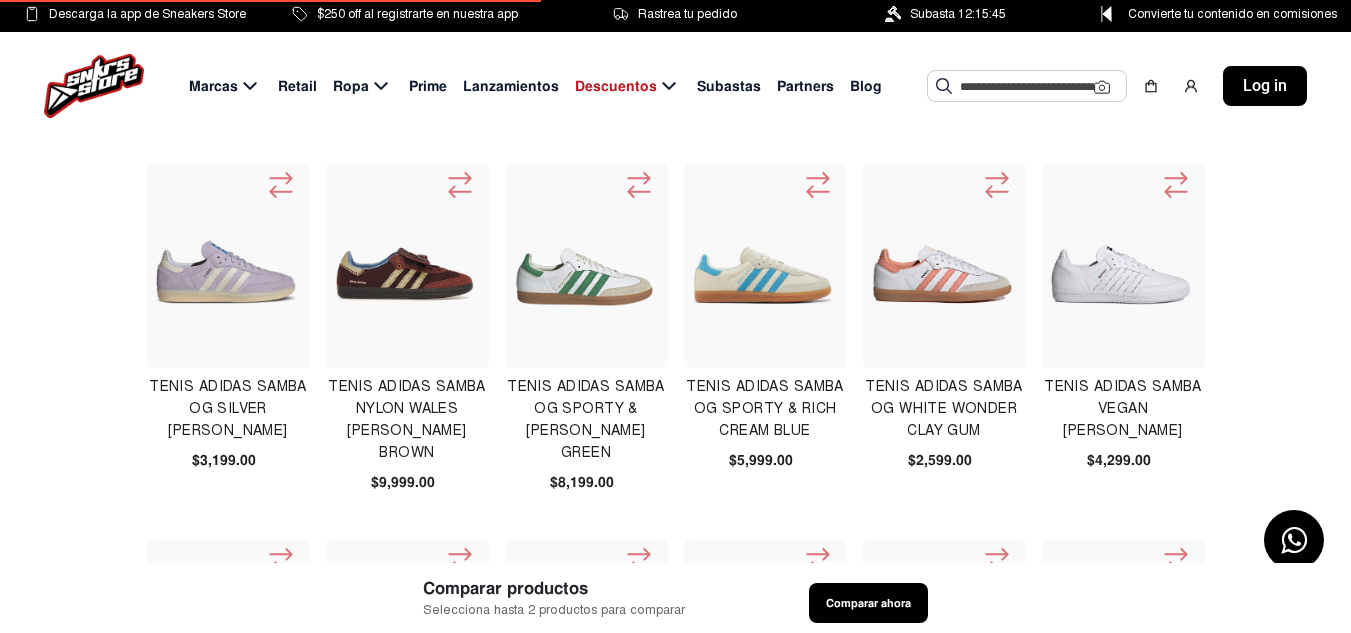 scroll, scrollTop: 0, scrollLeft: 0, axis: both 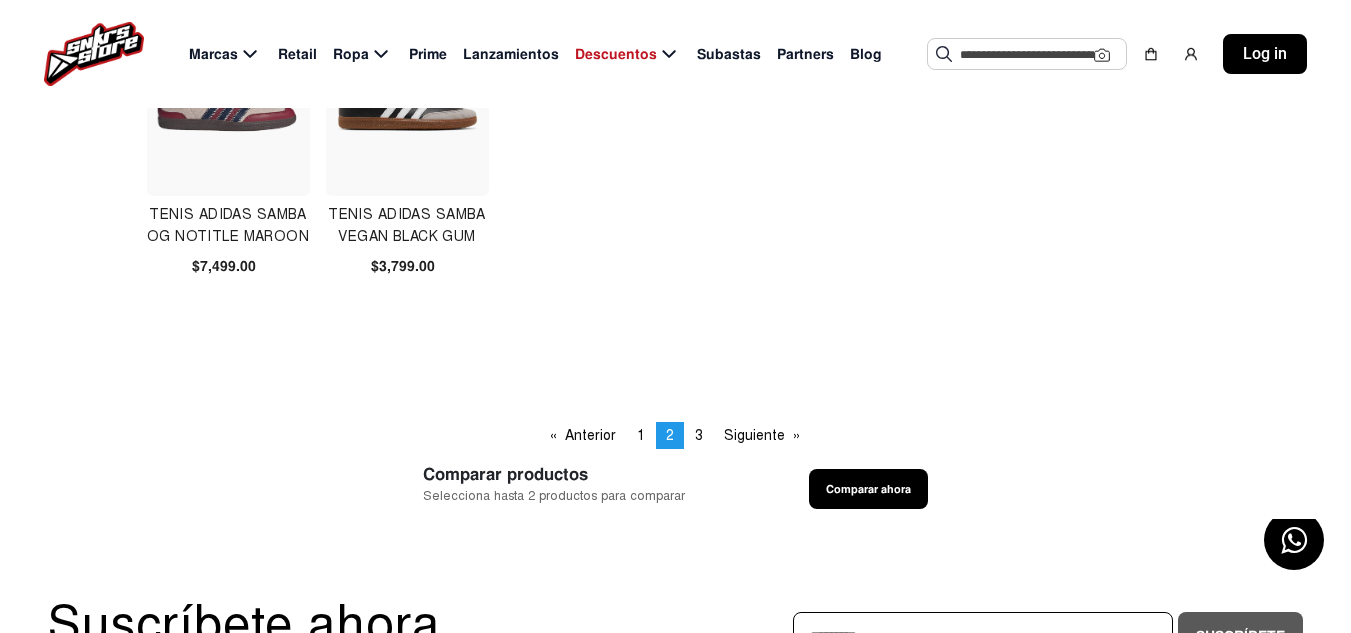 click on "Siguiente  page" 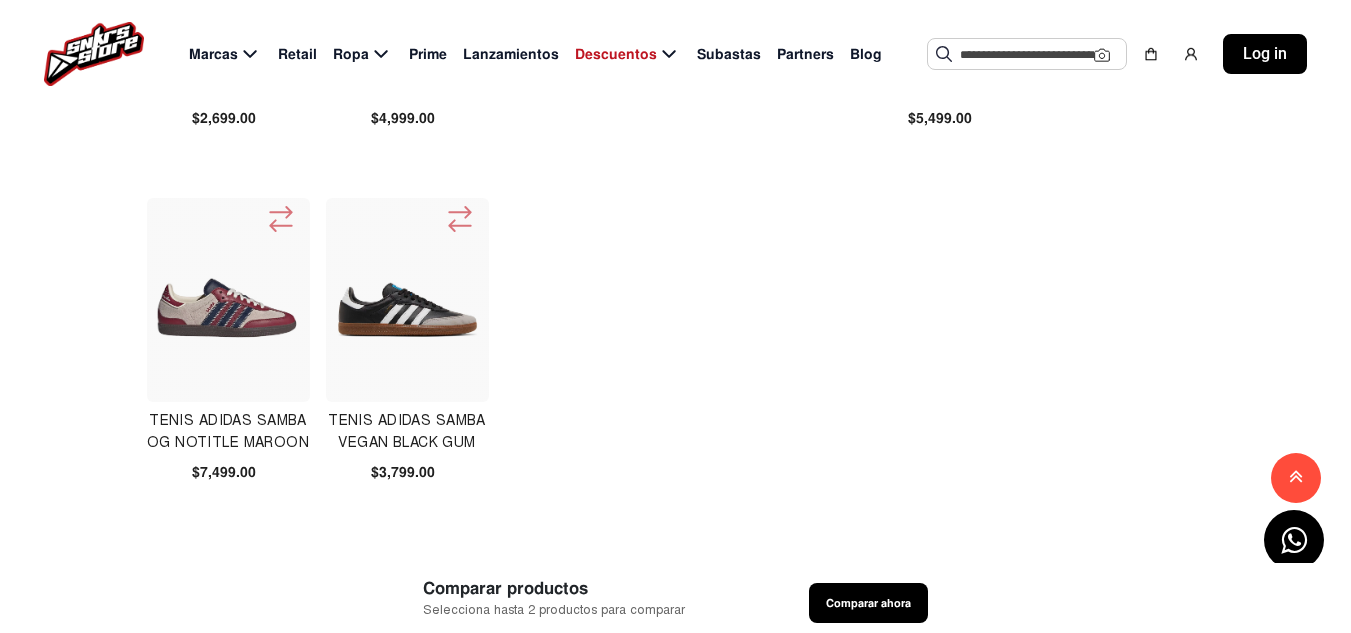 scroll, scrollTop: 1300, scrollLeft: 0, axis: vertical 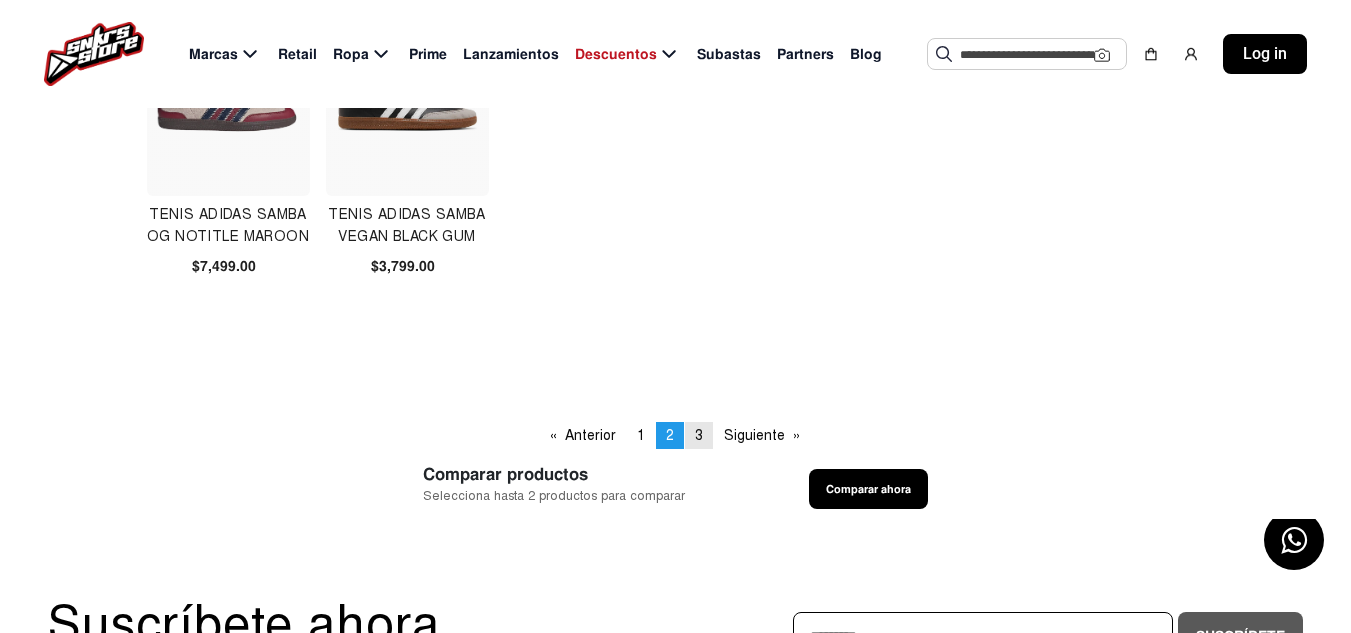 click on "3" 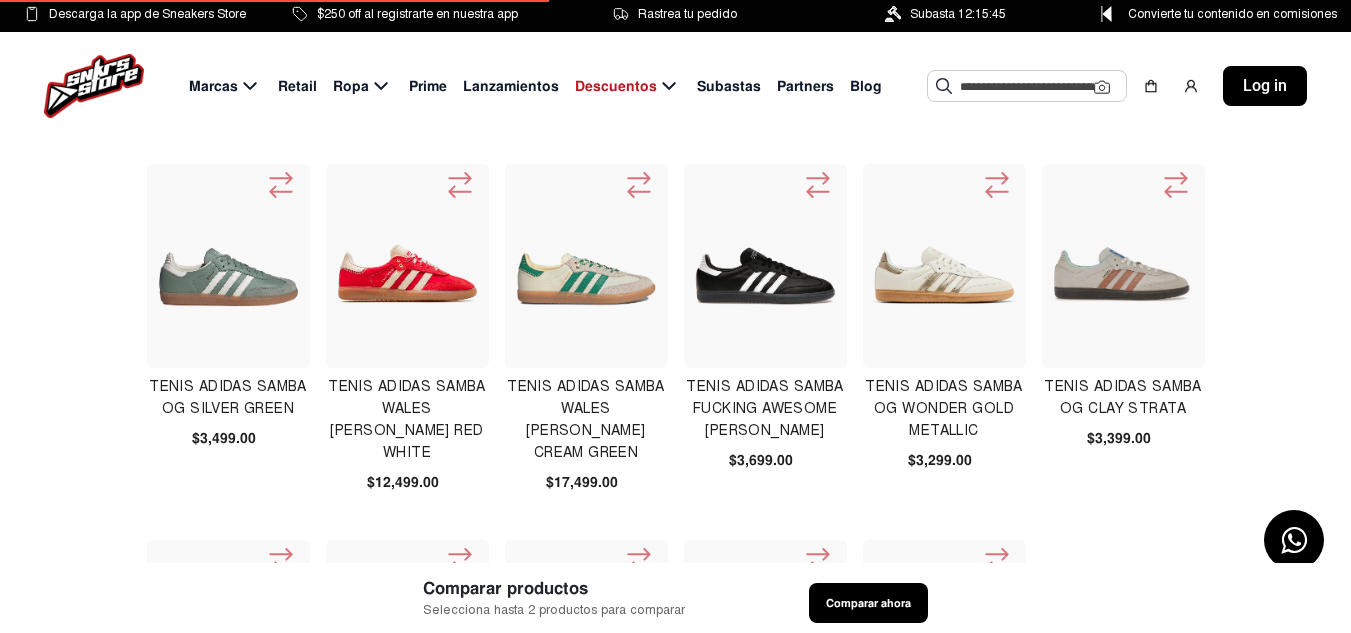 scroll, scrollTop: 0, scrollLeft: 0, axis: both 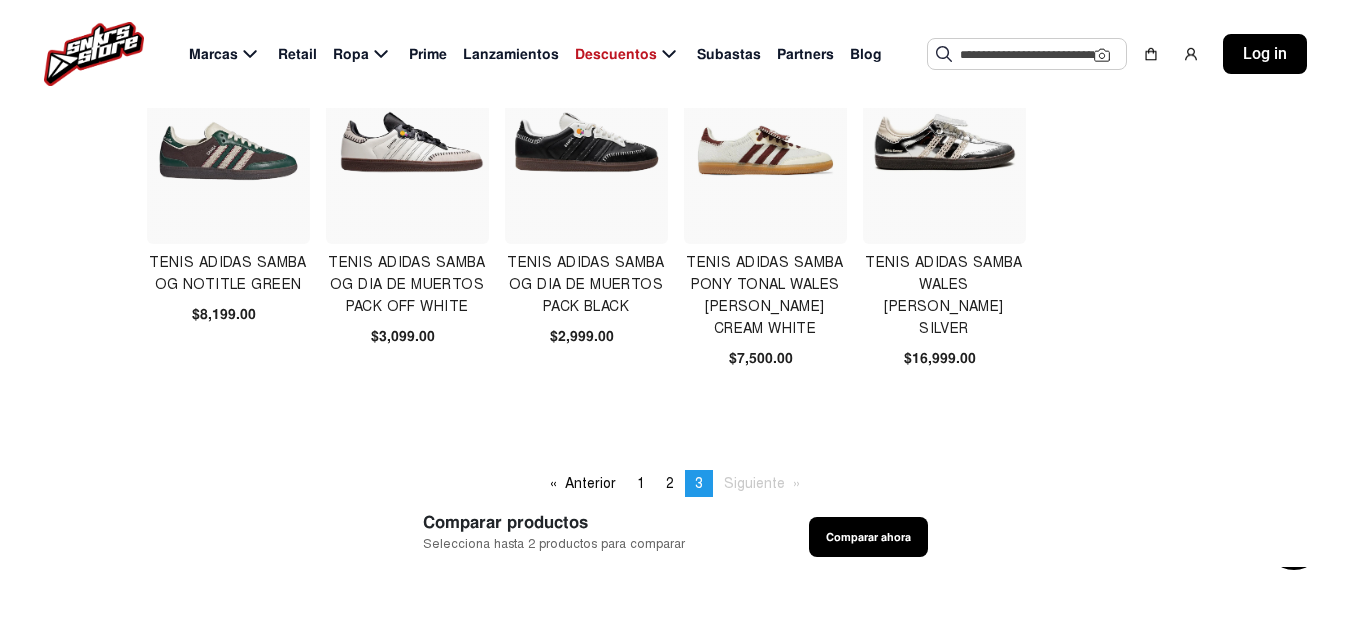click 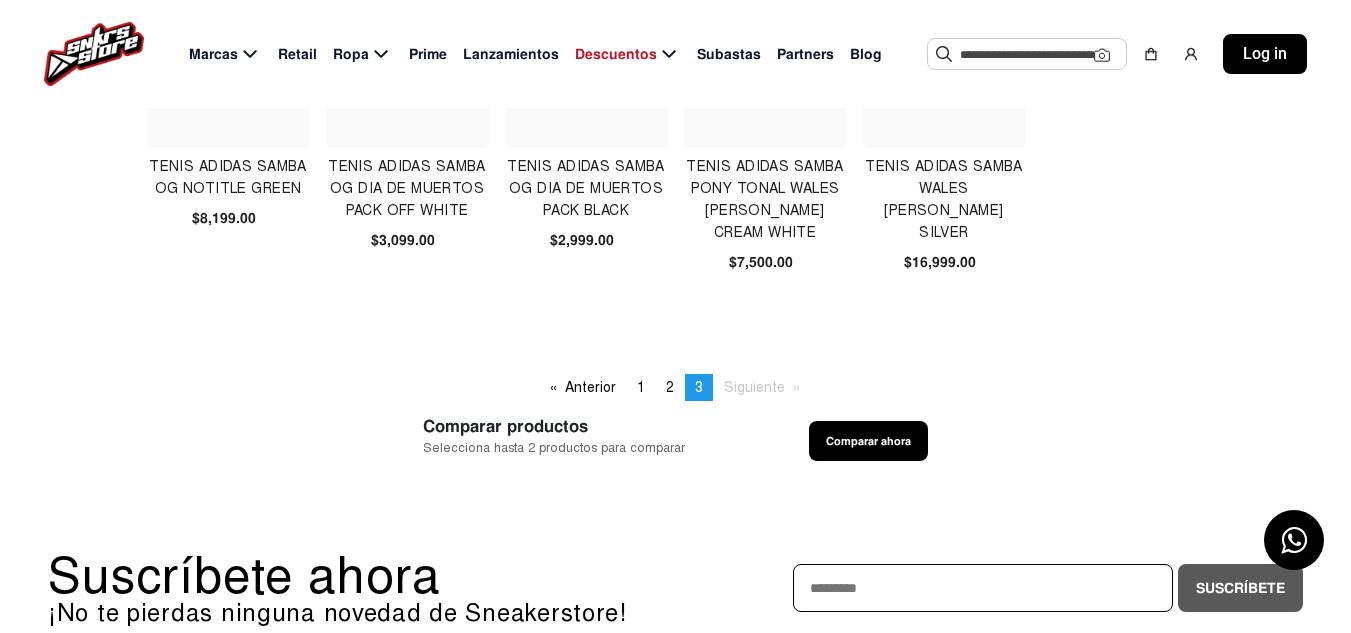 scroll, scrollTop: 600, scrollLeft: 0, axis: vertical 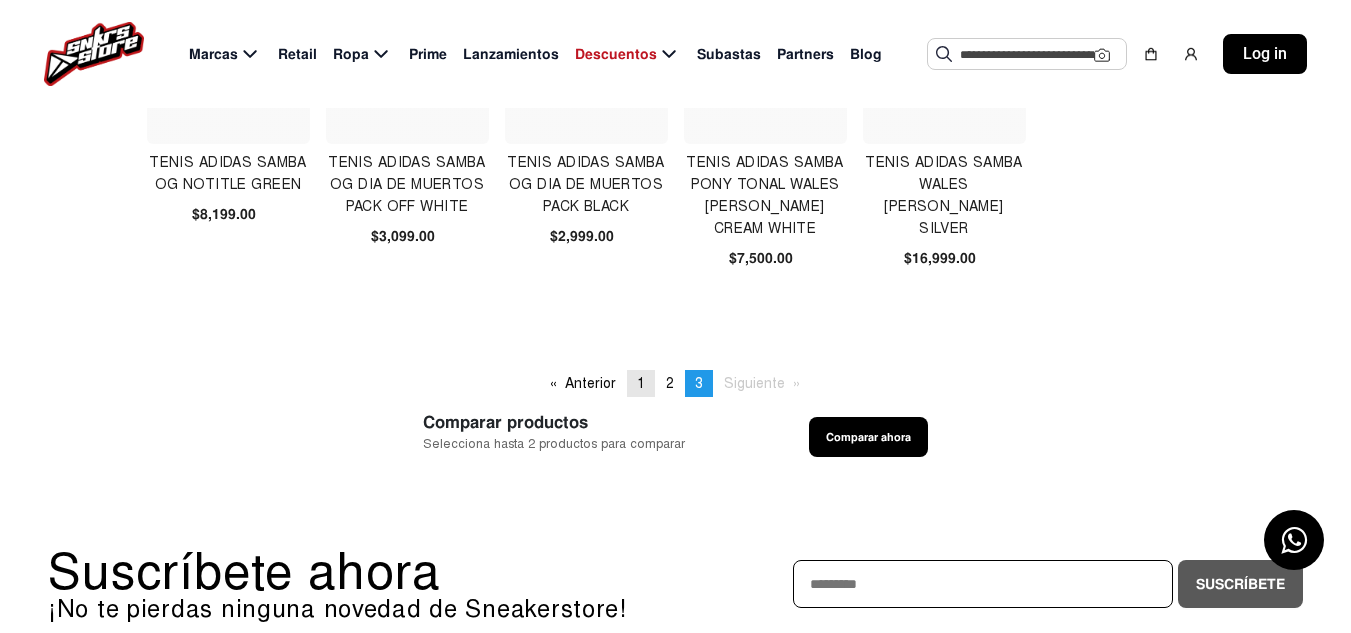 click on "1" 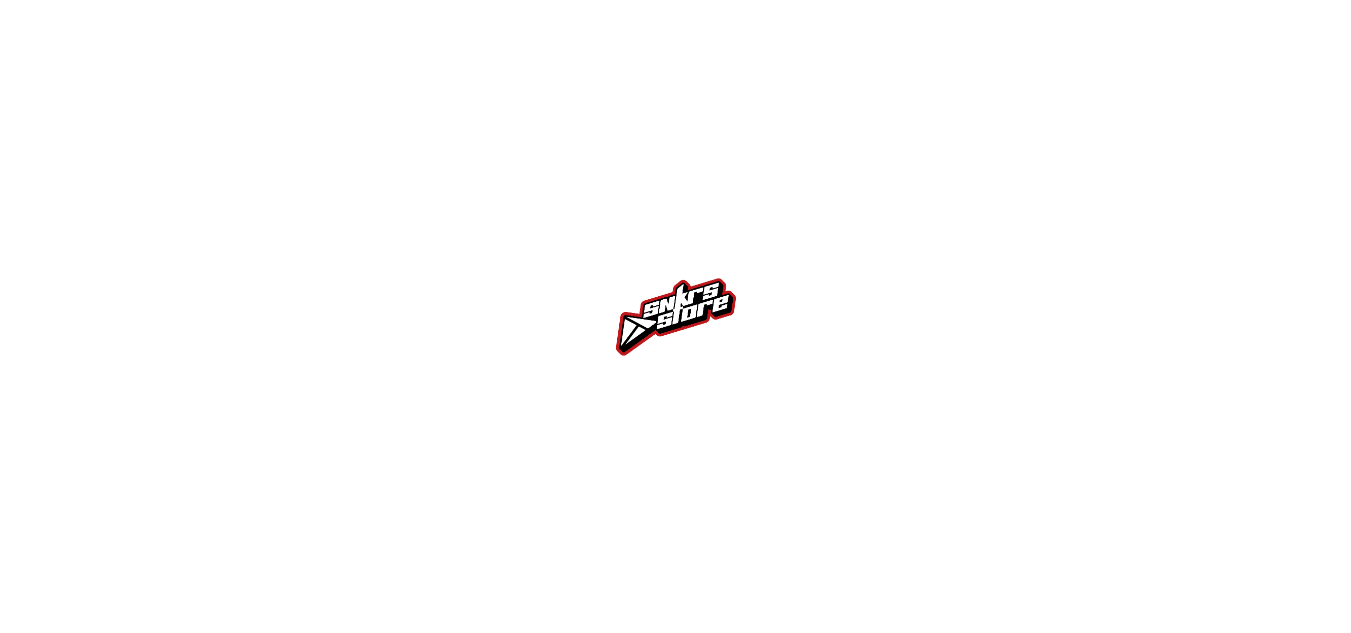 scroll, scrollTop: 0, scrollLeft: 0, axis: both 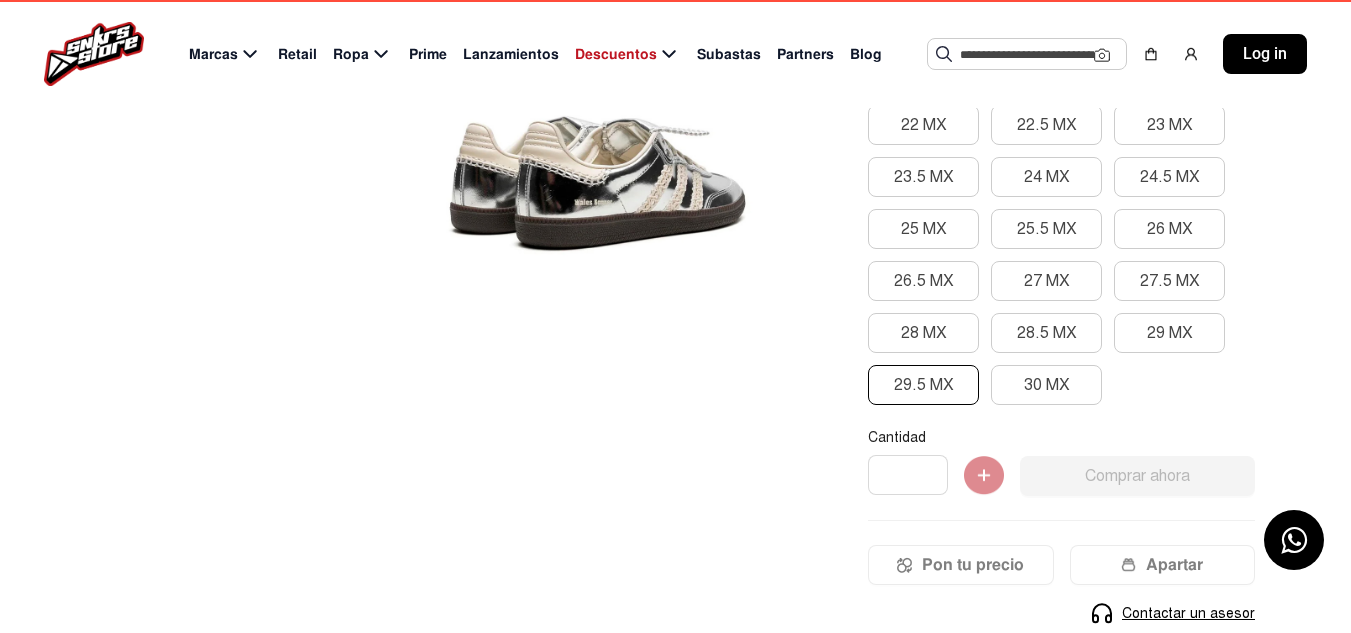 click on "29.5 MX" 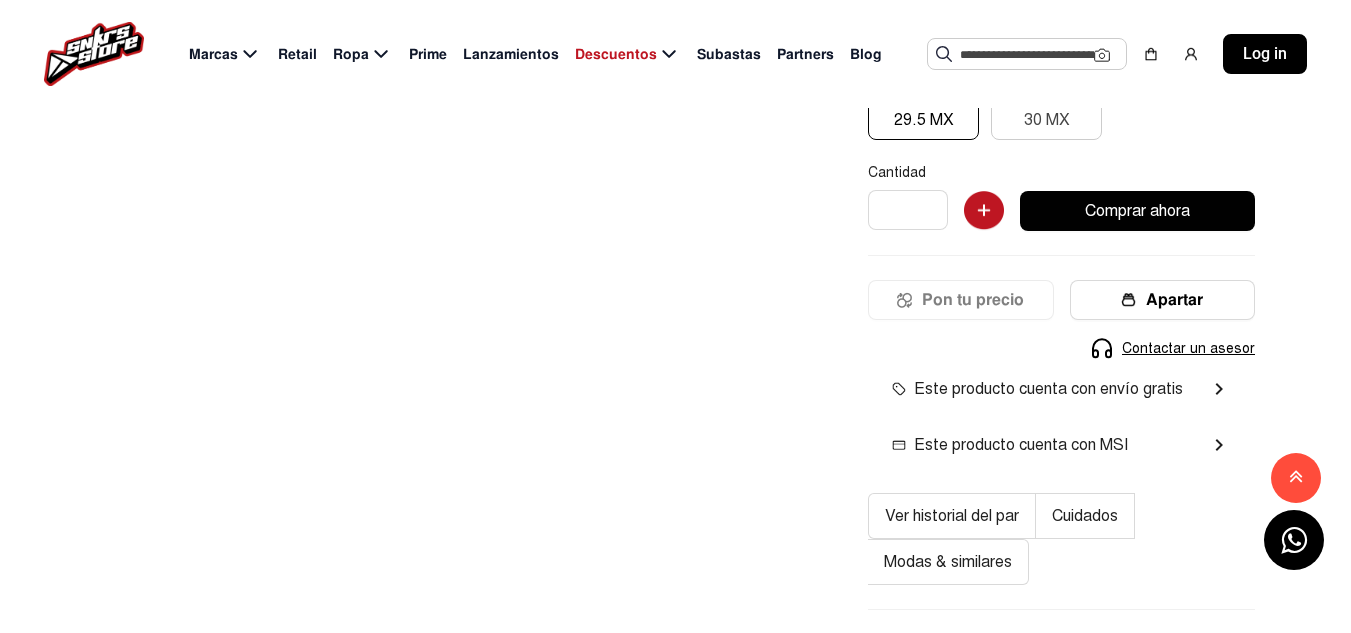 scroll, scrollTop: 800, scrollLeft: 0, axis: vertical 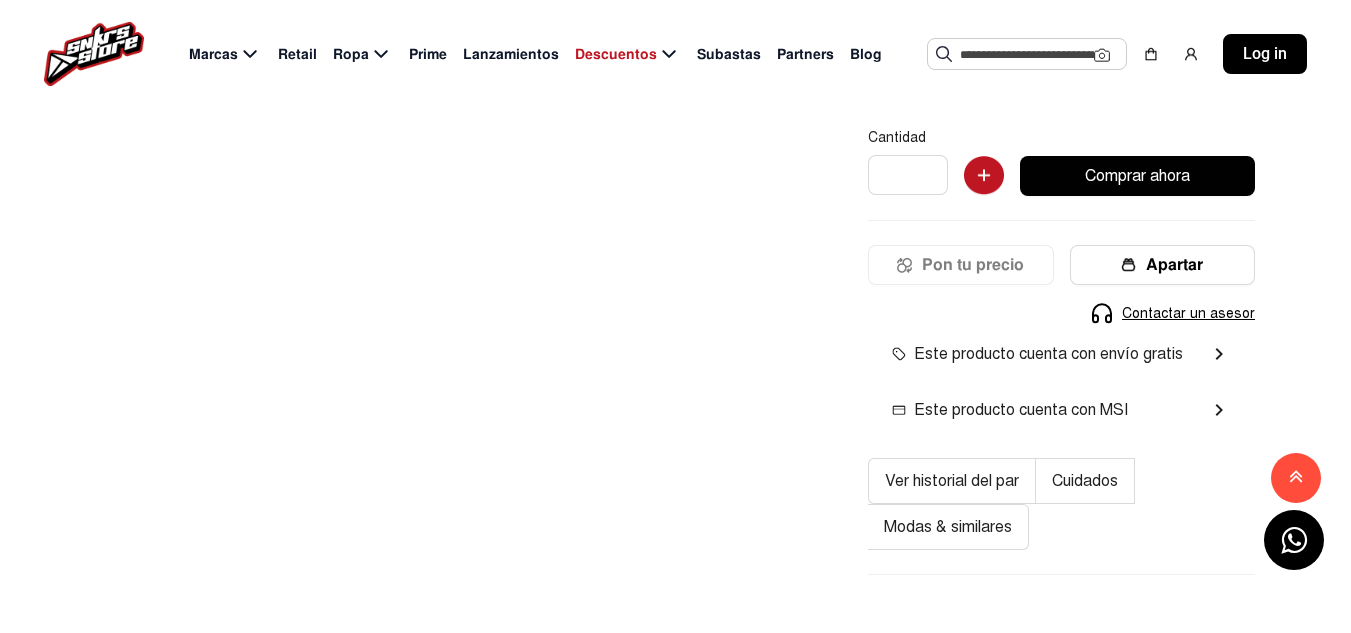 click on "Ver historial del par" 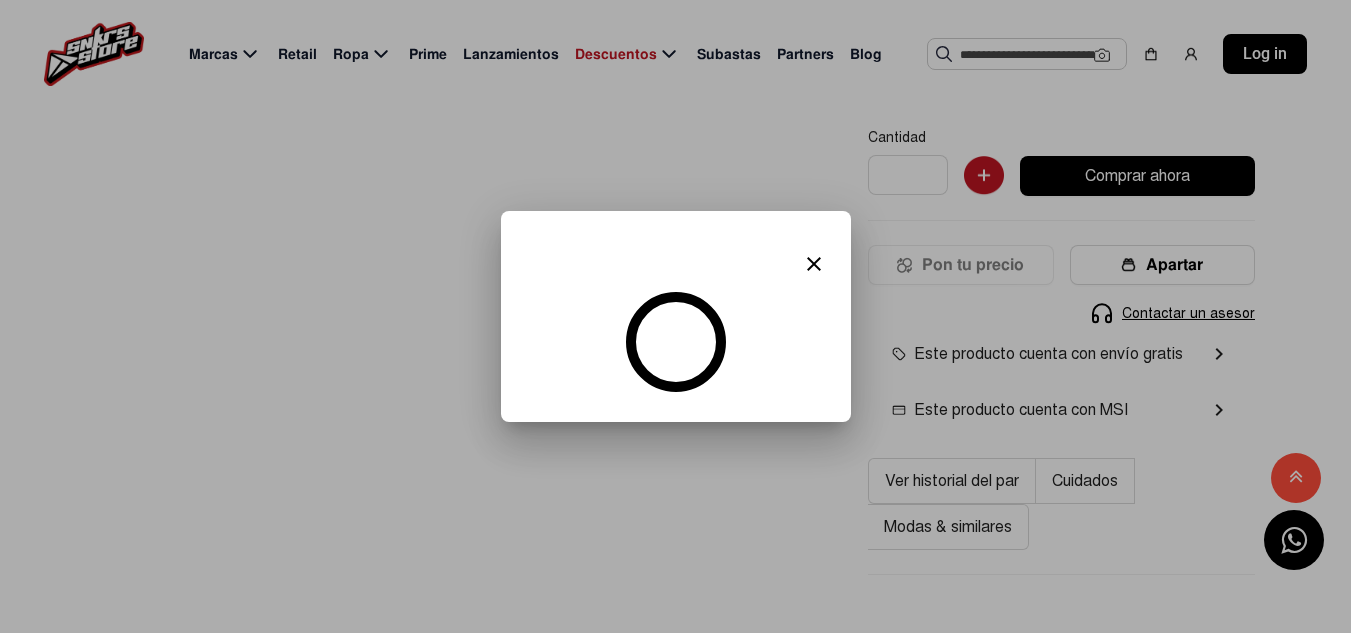 scroll, scrollTop: 0, scrollLeft: 0, axis: both 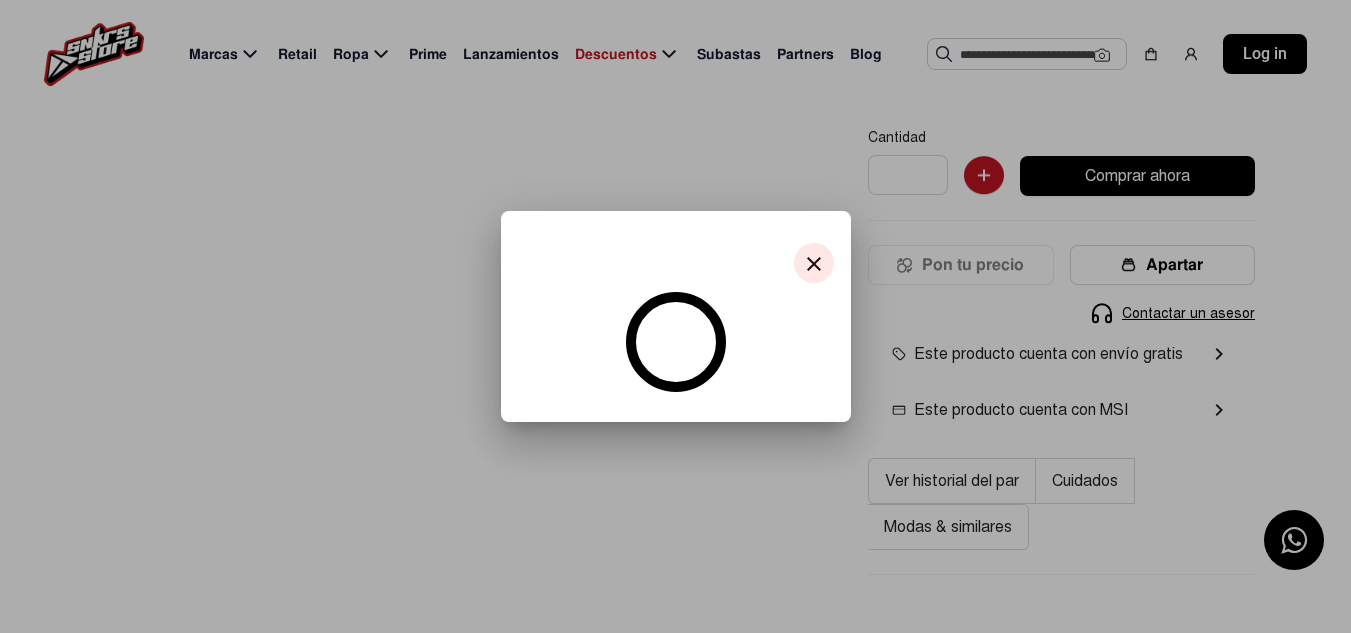 click on "close" at bounding box center (814, 264) 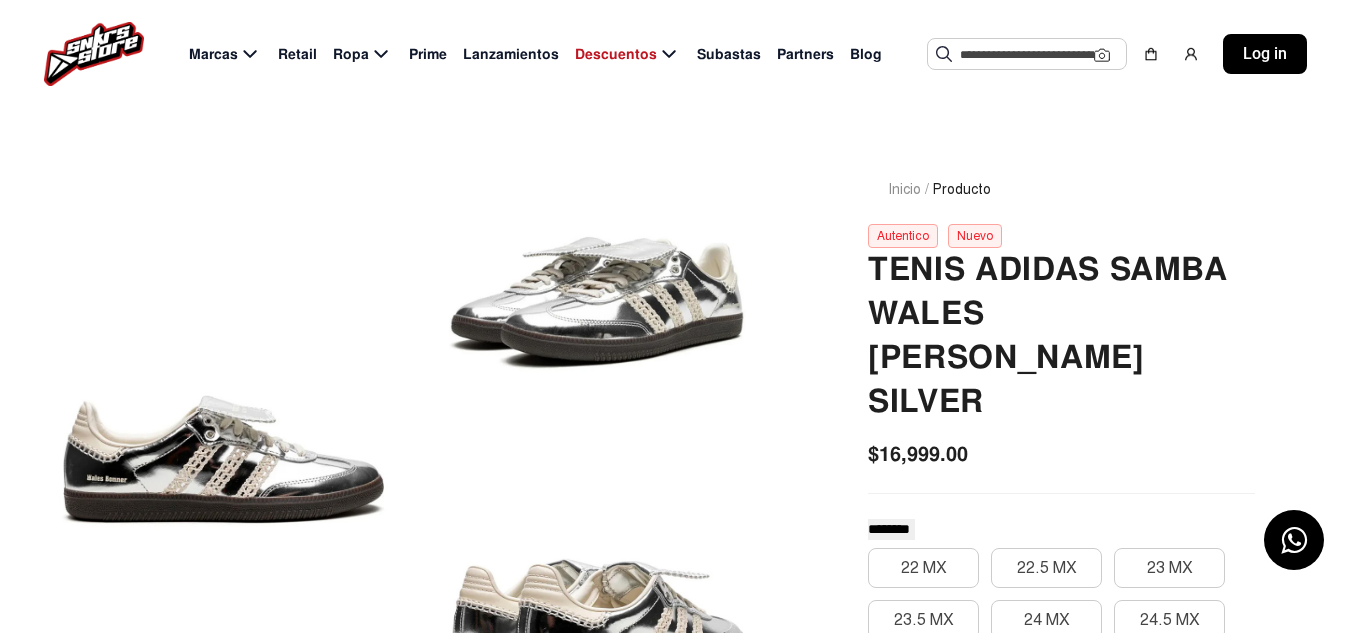 scroll, scrollTop: 0, scrollLeft: 0, axis: both 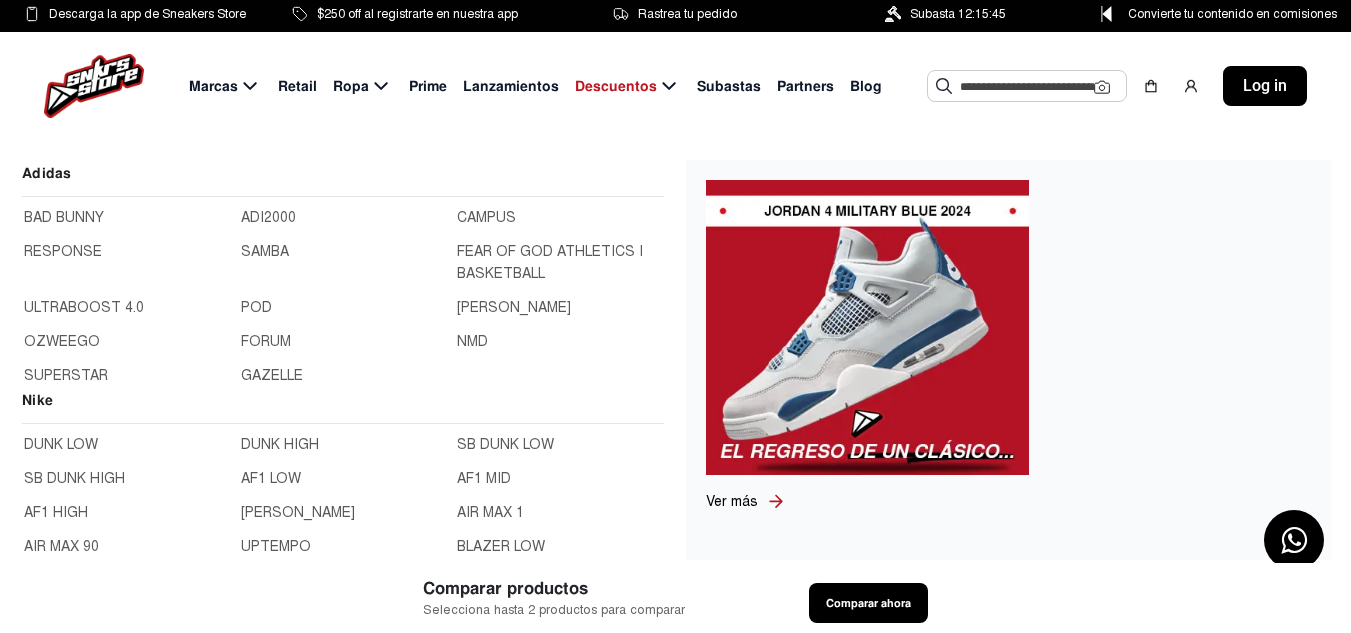 click on "GAZELLE" 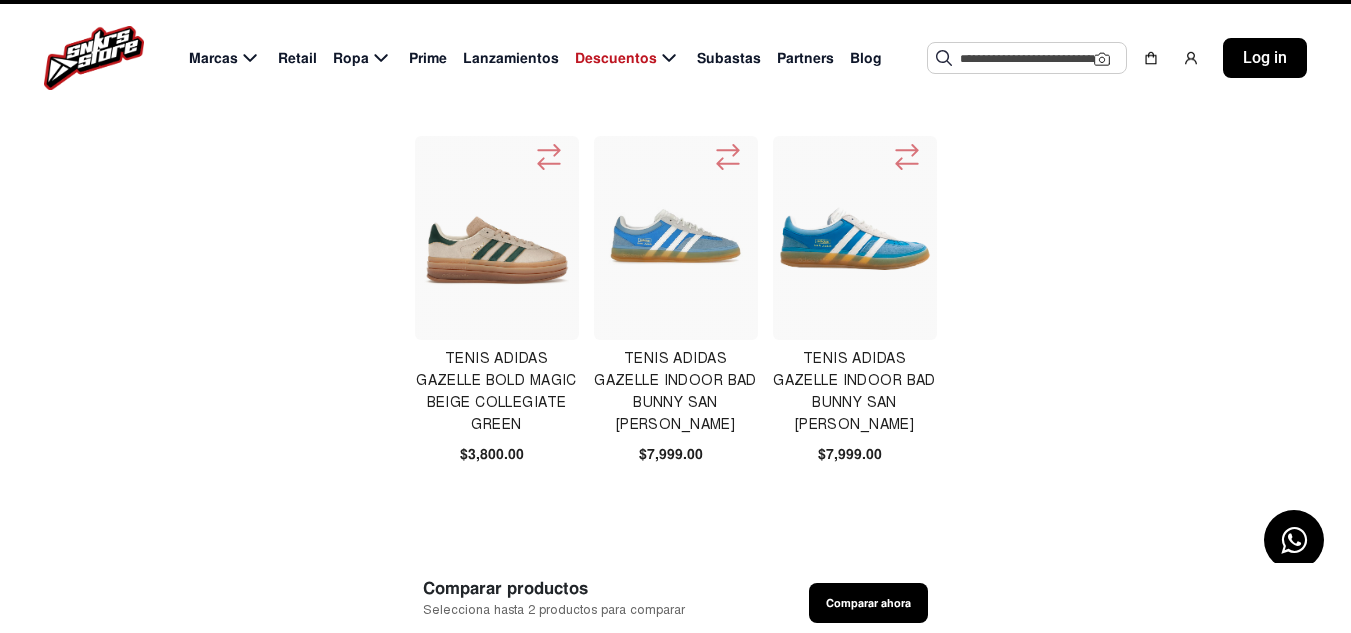 scroll, scrollTop: 0, scrollLeft: 0, axis: both 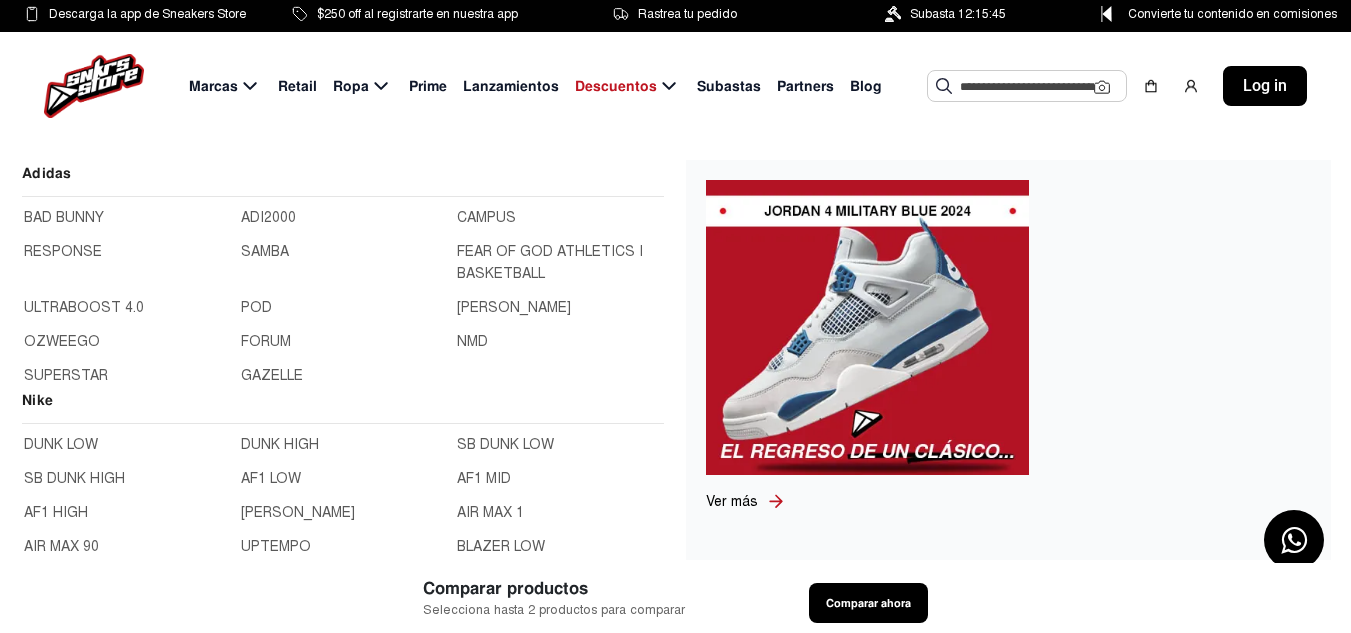 click on "Marcas" 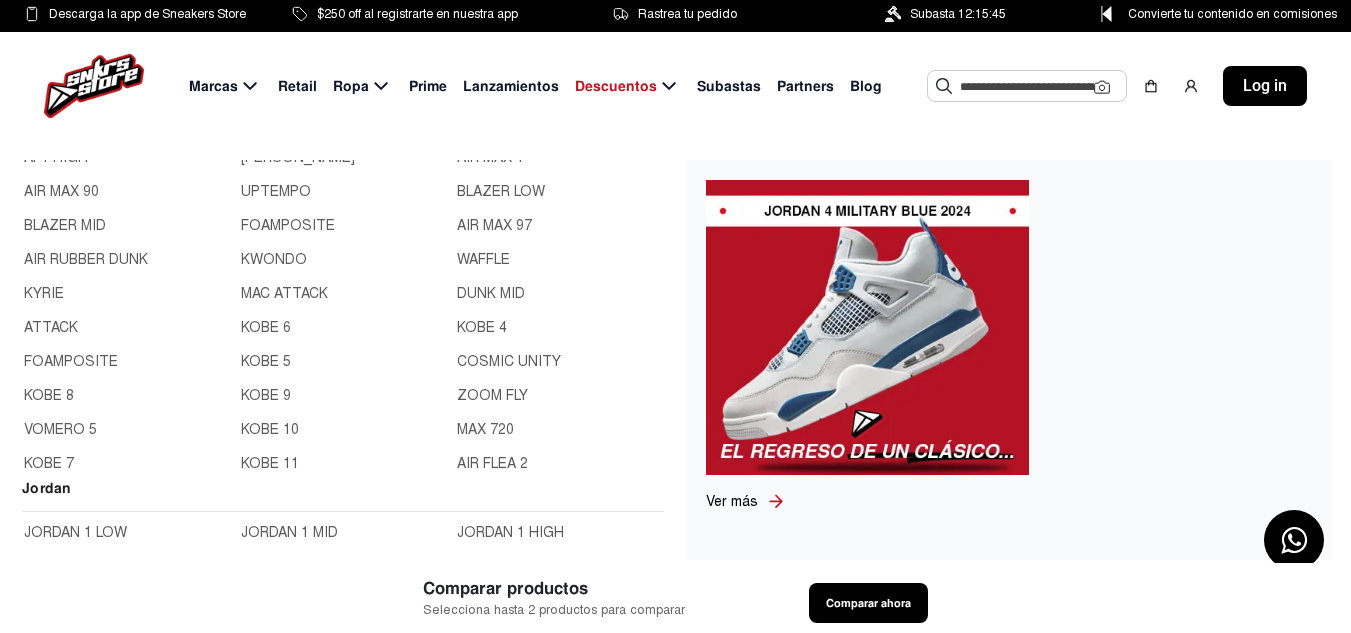 scroll, scrollTop: 500, scrollLeft: 0, axis: vertical 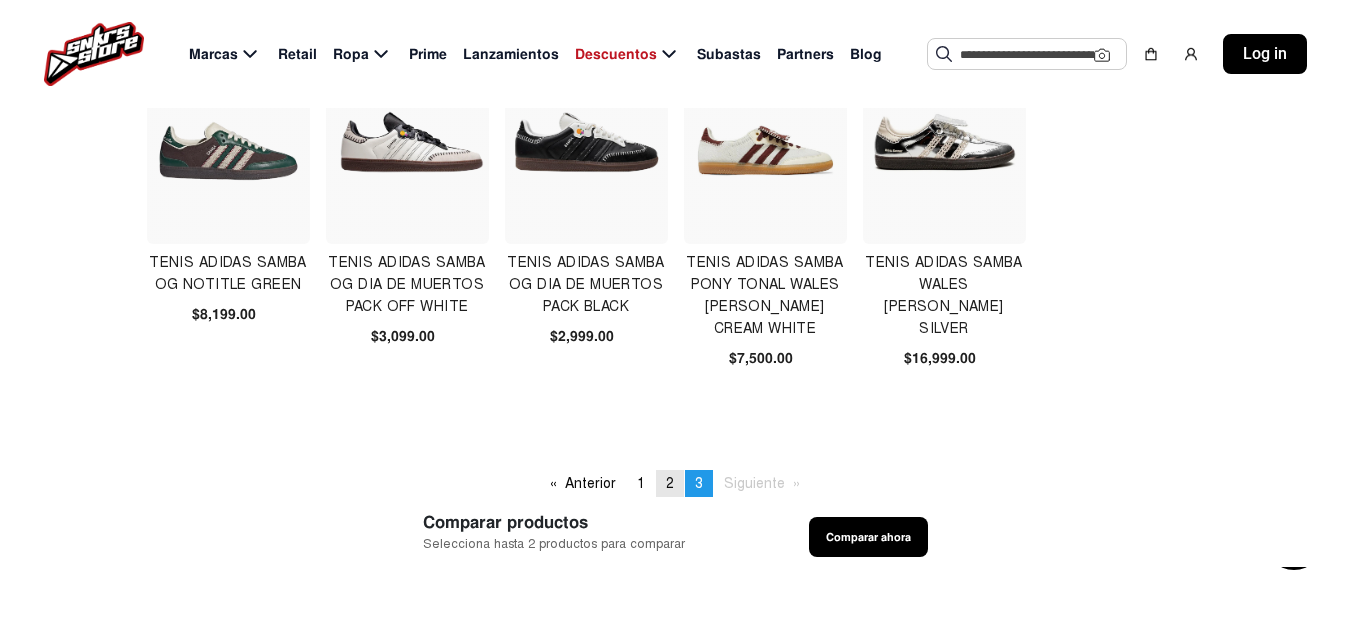 click on "page  2" 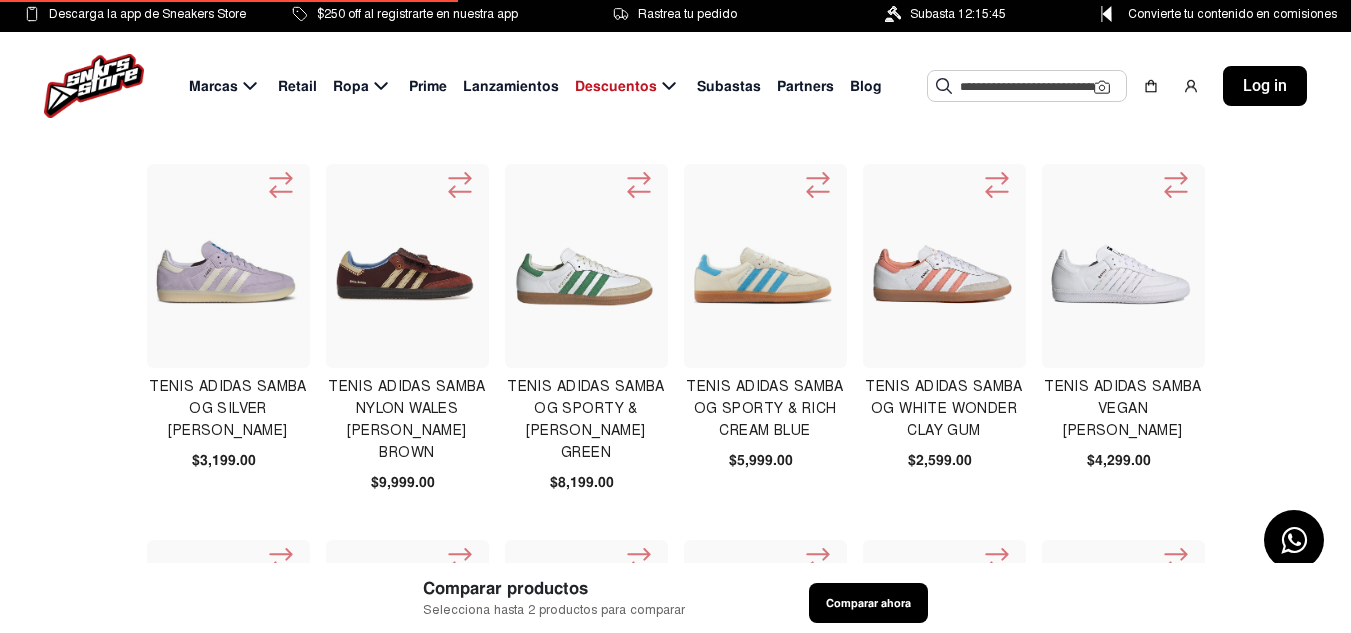 scroll, scrollTop: 0, scrollLeft: 0, axis: both 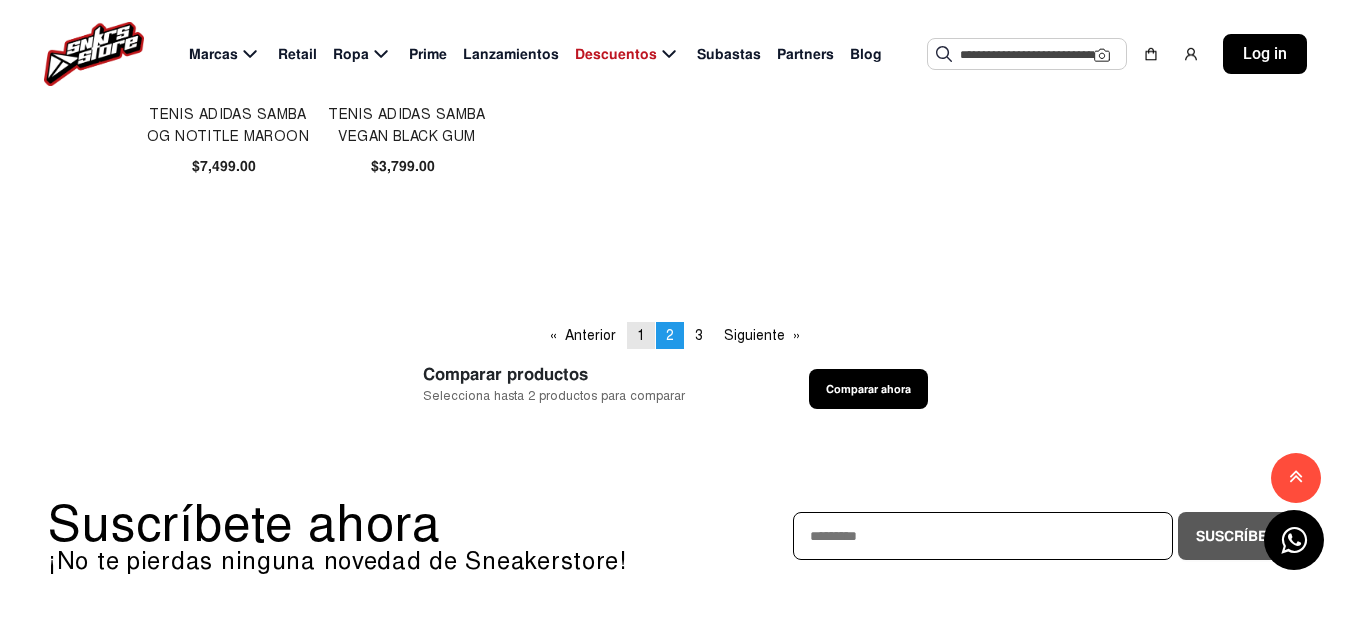 click on "1" 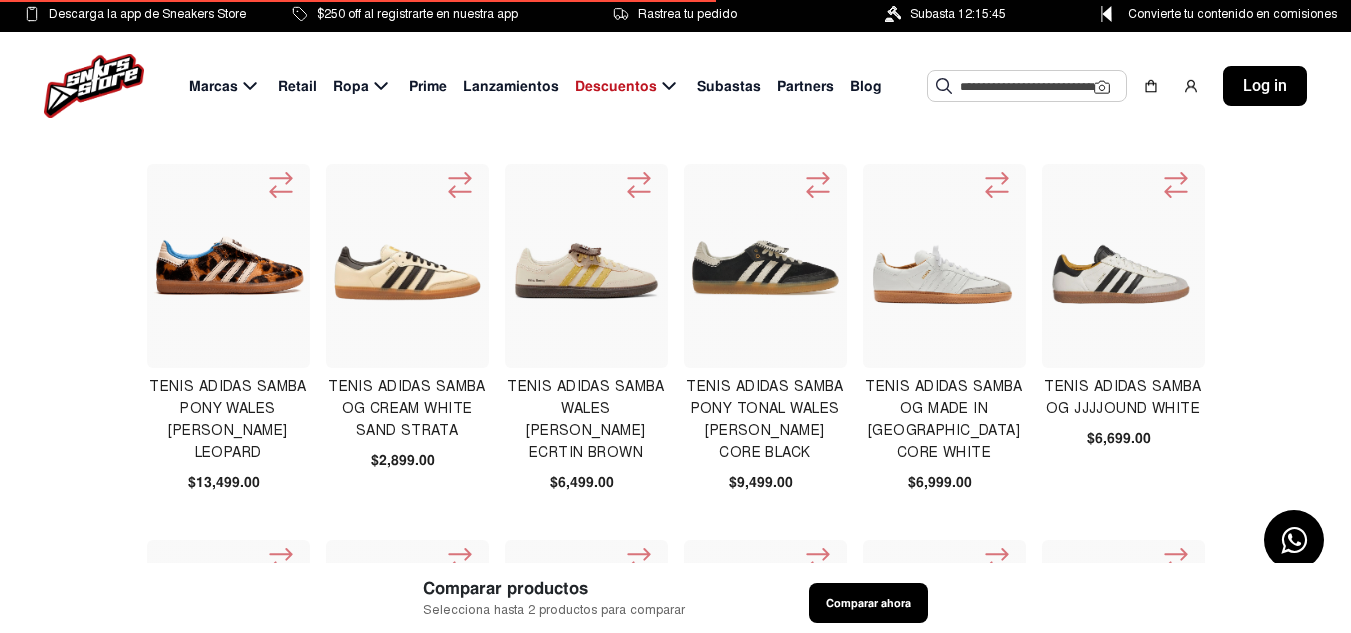 scroll, scrollTop: 0, scrollLeft: 0, axis: both 